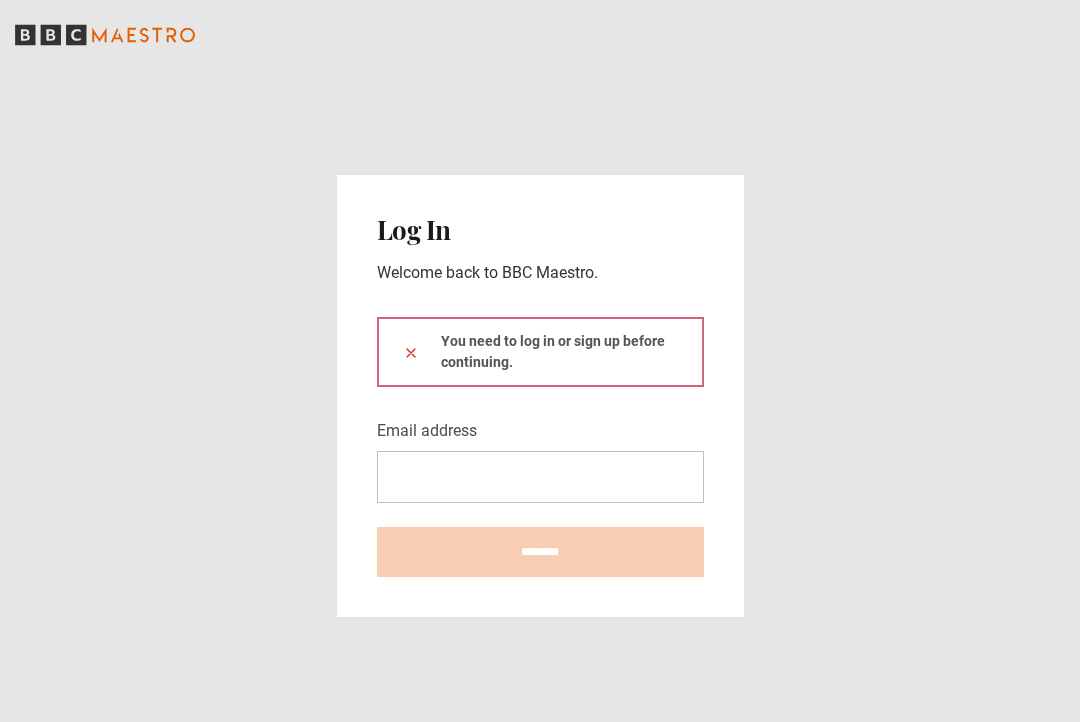 scroll, scrollTop: 292, scrollLeft: 0, axis: vertical 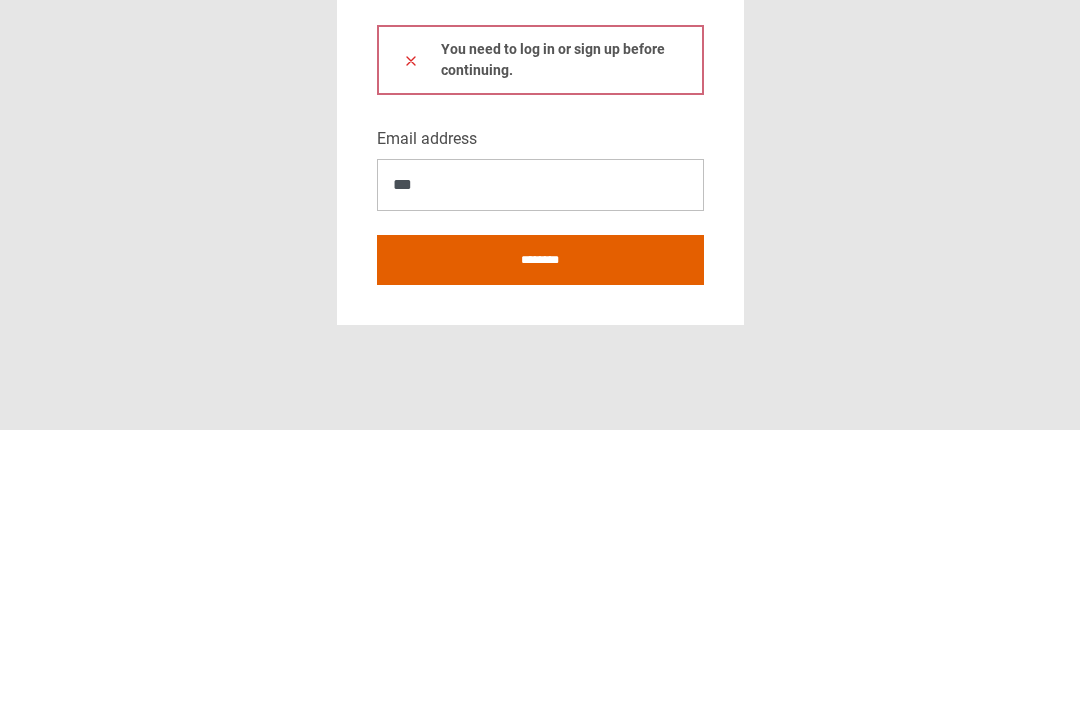 type on "****" 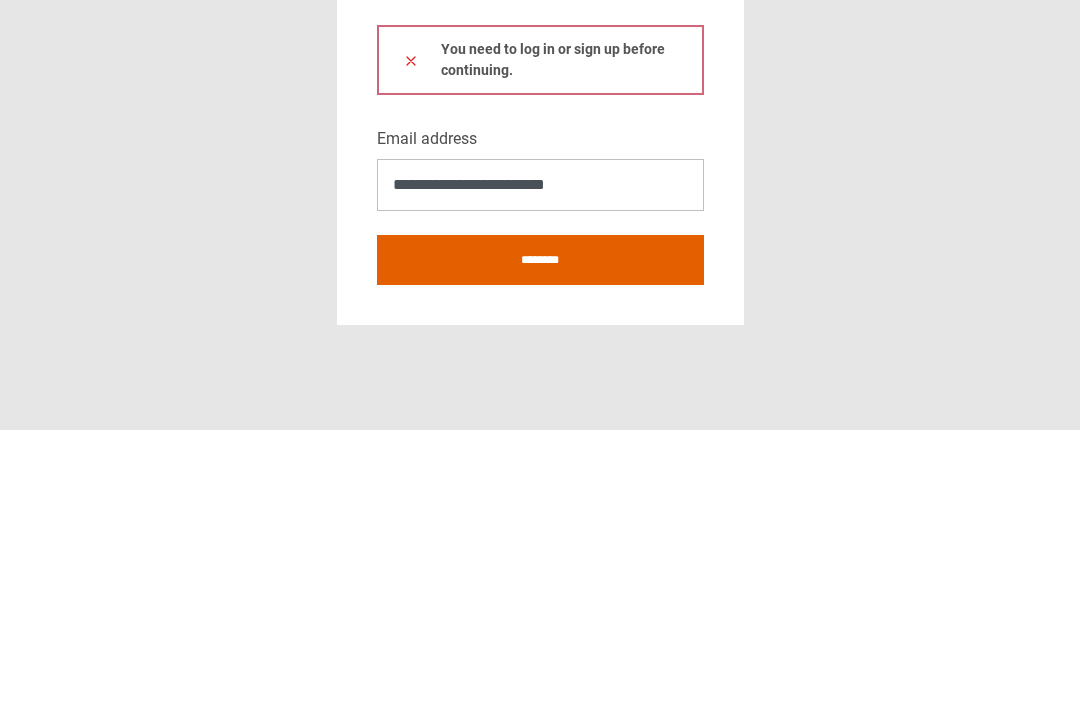 type on "**********" 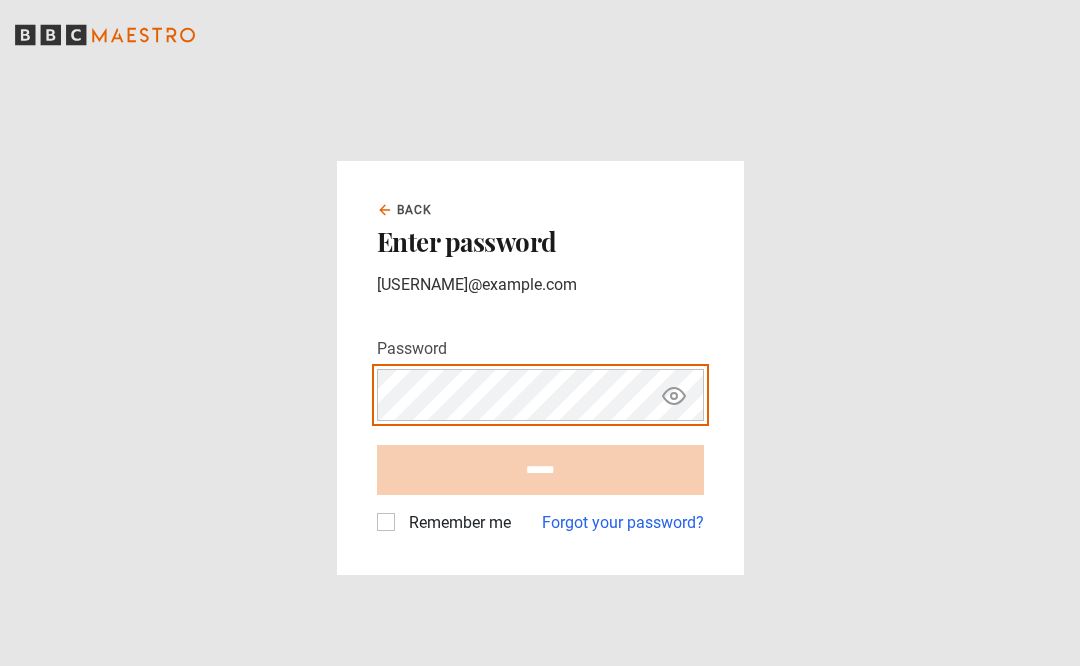 scroll, scrollTop: 0, scrollLeft: 0, axis: both 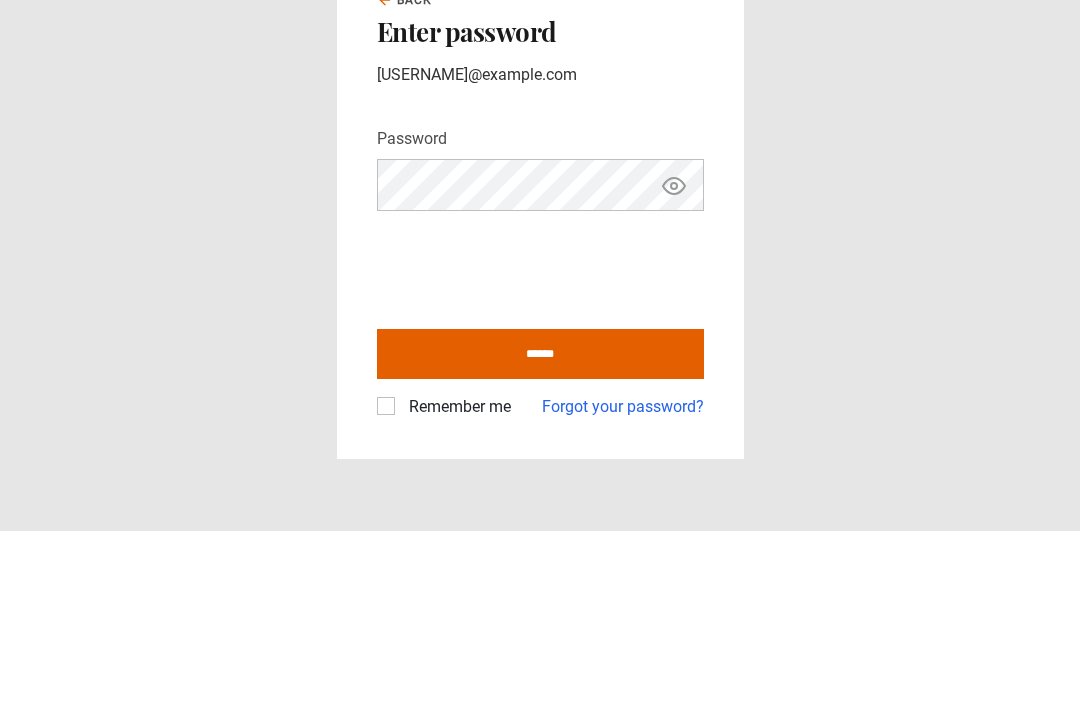 click at bounding box center [674, 376] 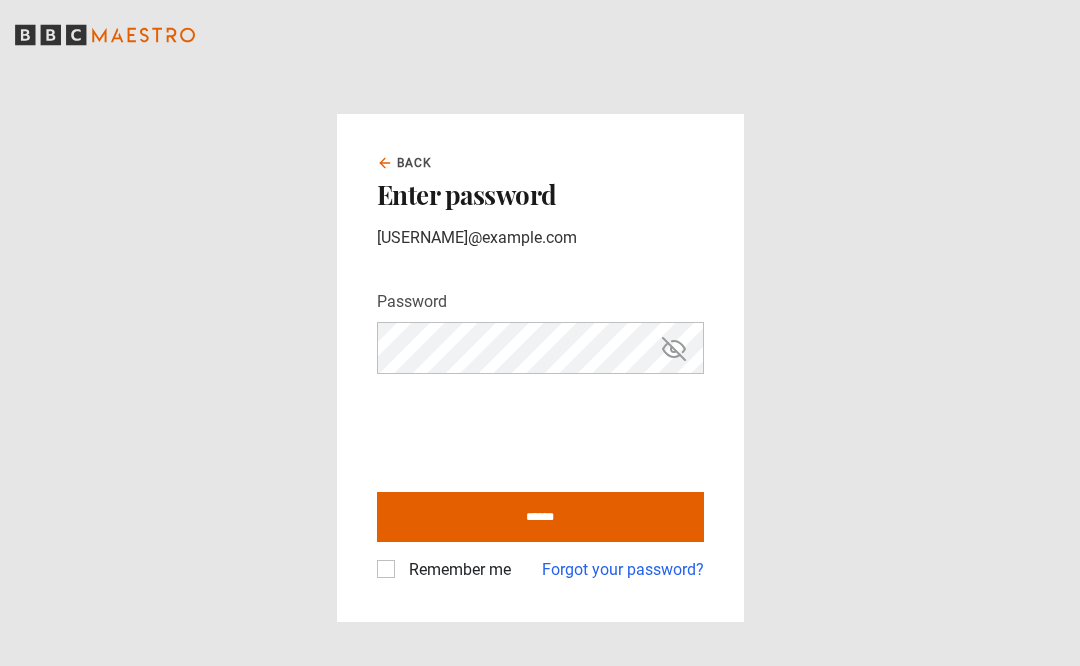 click on "******" at bounding box center [540, 517] 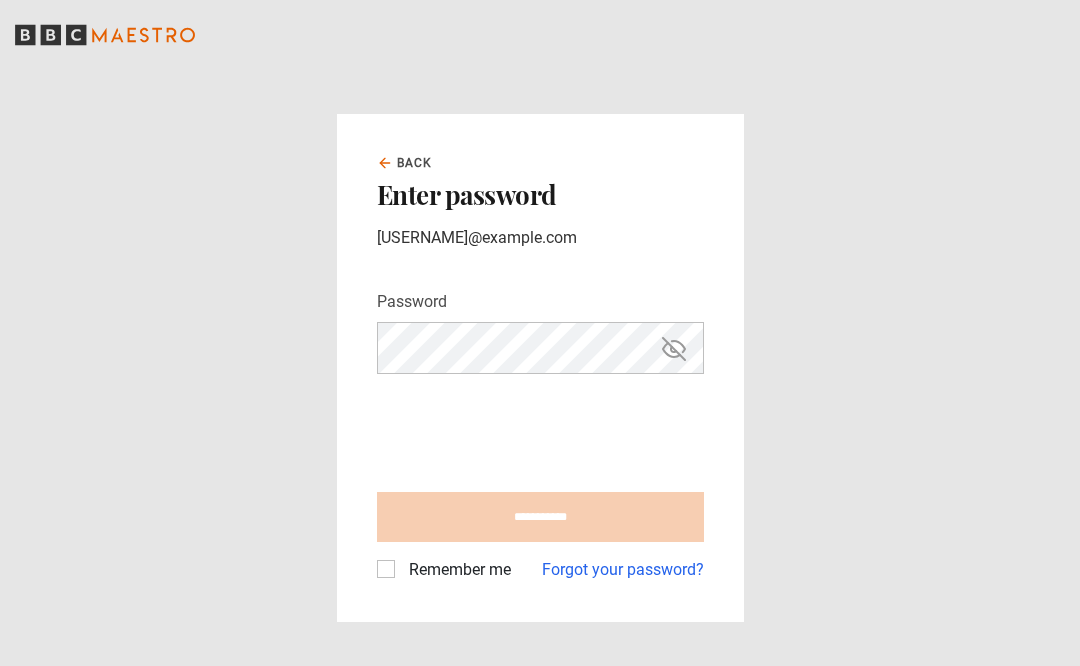 click on "Remember me" at bounding box center (456, 570) 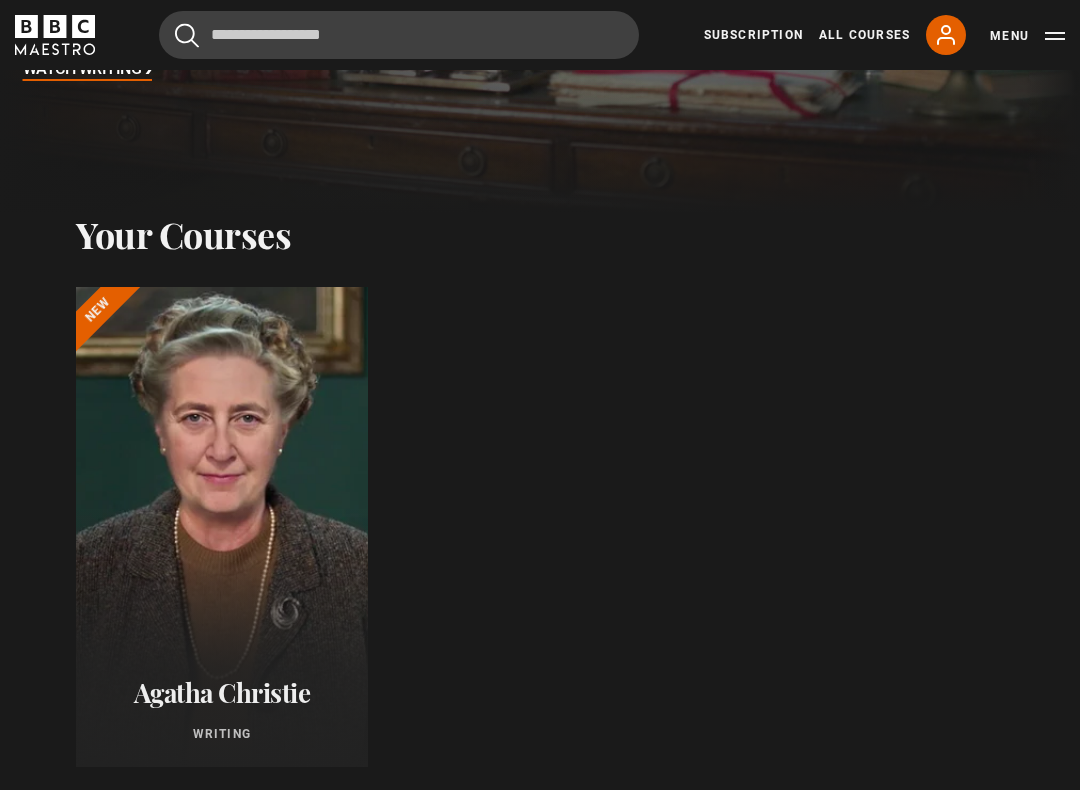 scroll, scrollTop: 513, scrollLeft: 0, axis: vertical 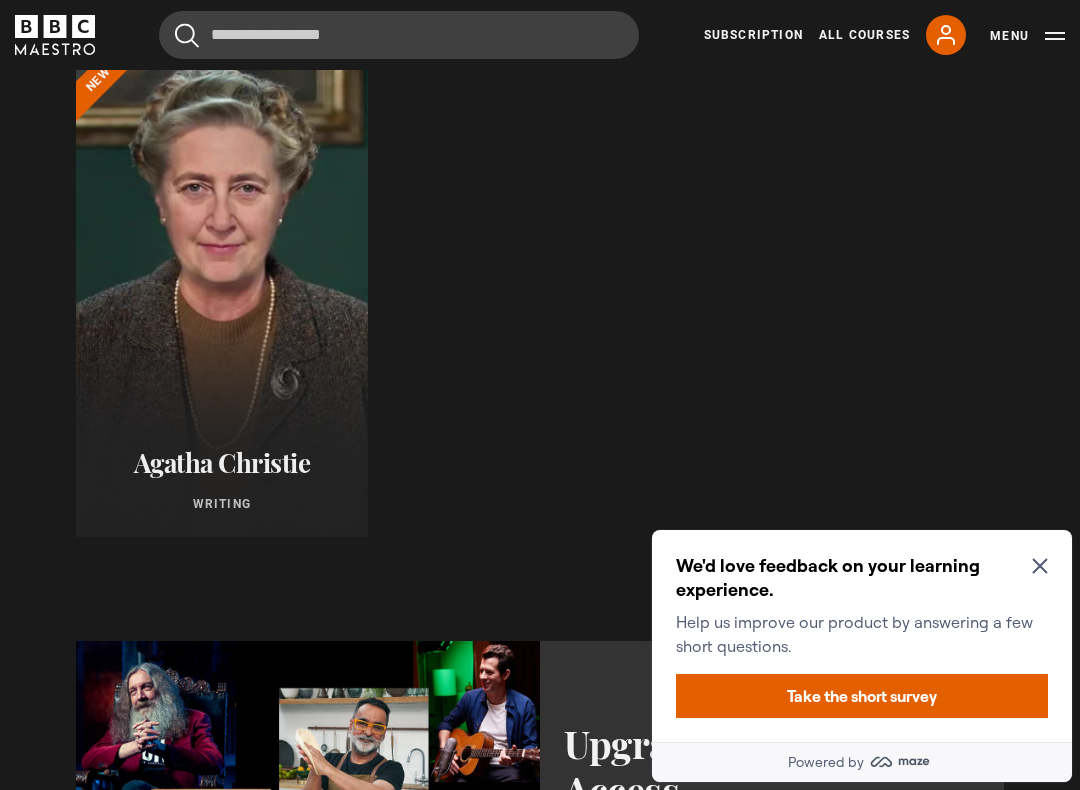 click on "We'd love feedback on your learning experience. Help us improve our product by answering a few short questions. Take the short survey" at bounding box center (862, 636) 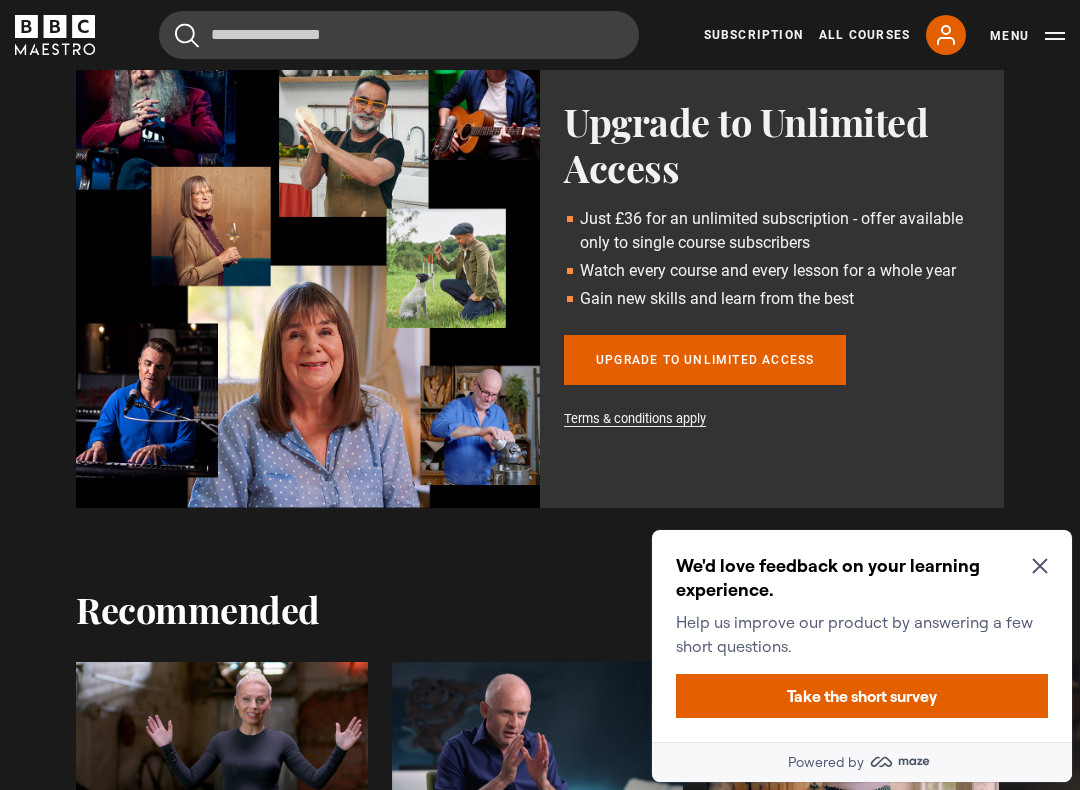 scroll, scrollTop: 1318, scrollLeft: 0, axis: vertical 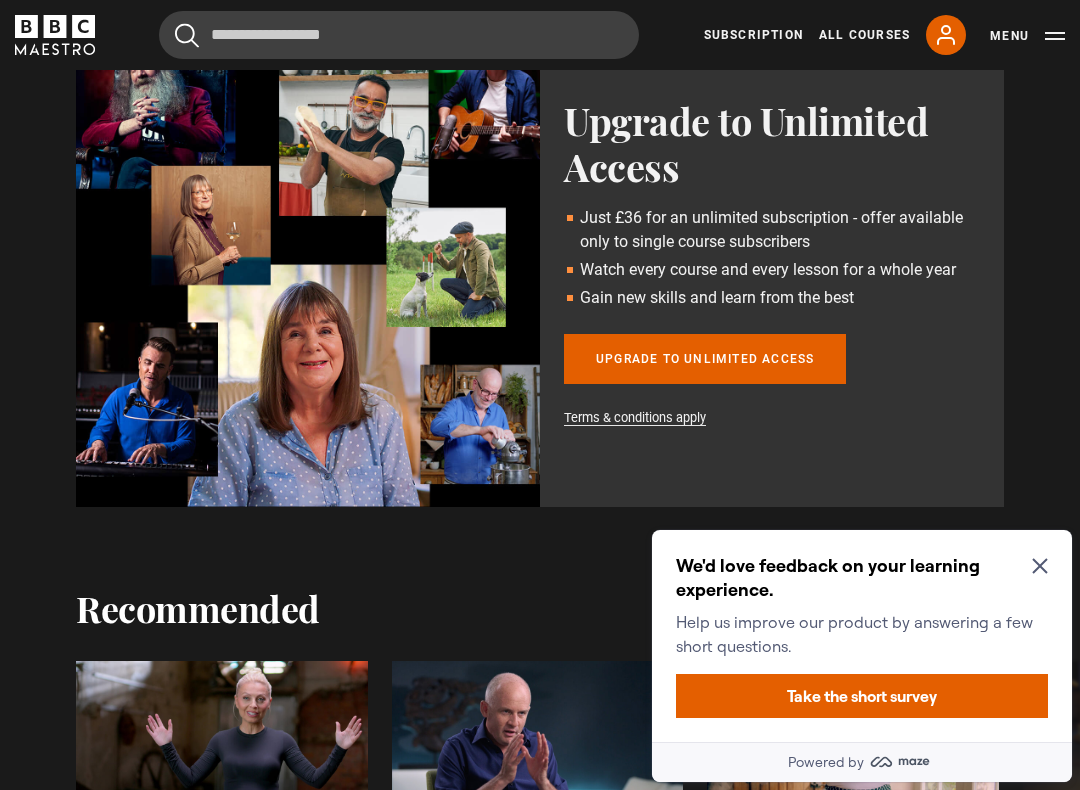 click on "We'd love feedback on your learning experience. Help us improve our product by answering a few short questions. Take the short survey" at bounding box center [862, 636] 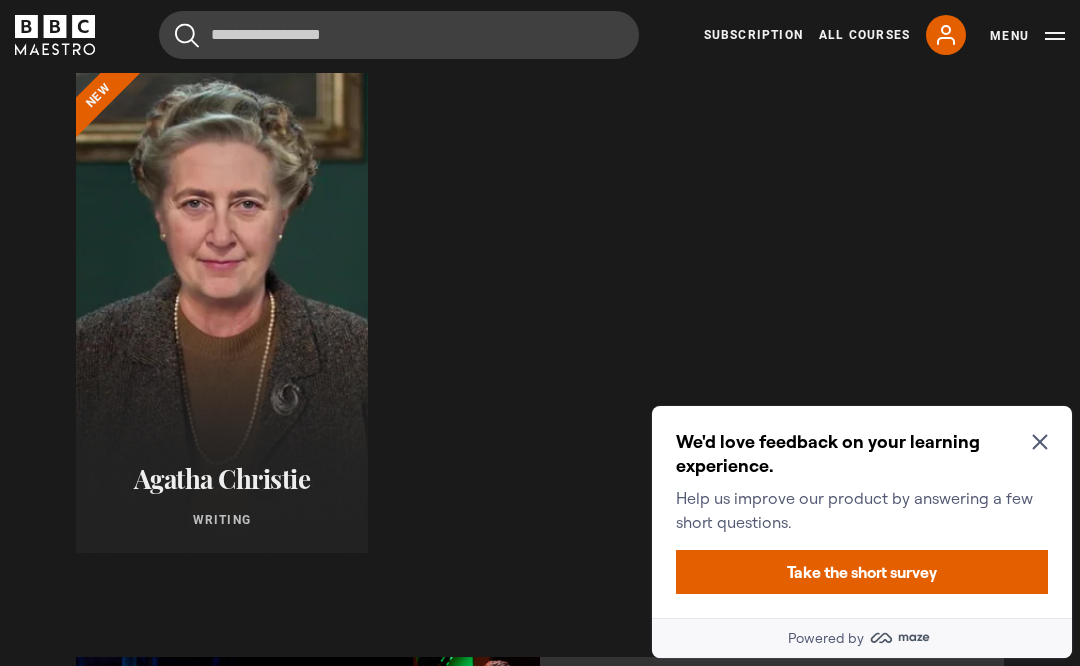 scroll, scrollTop: 601, scrollLeft: 0, axis: vertical 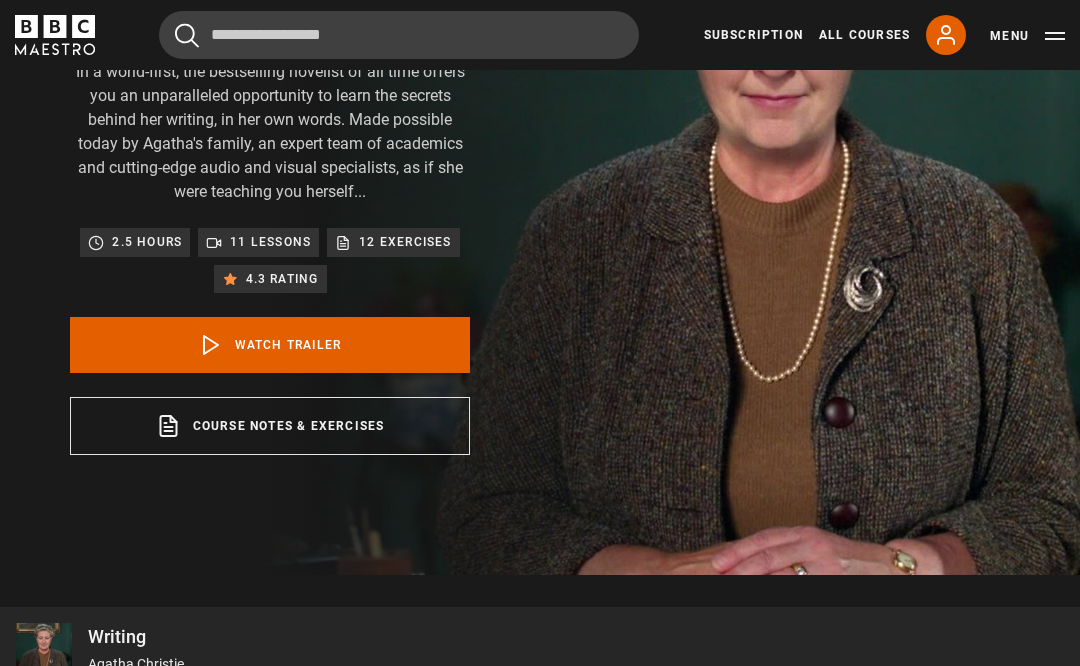 click on "Course notes & exercises
opens in a new tab" at bounding box center [270, 426] 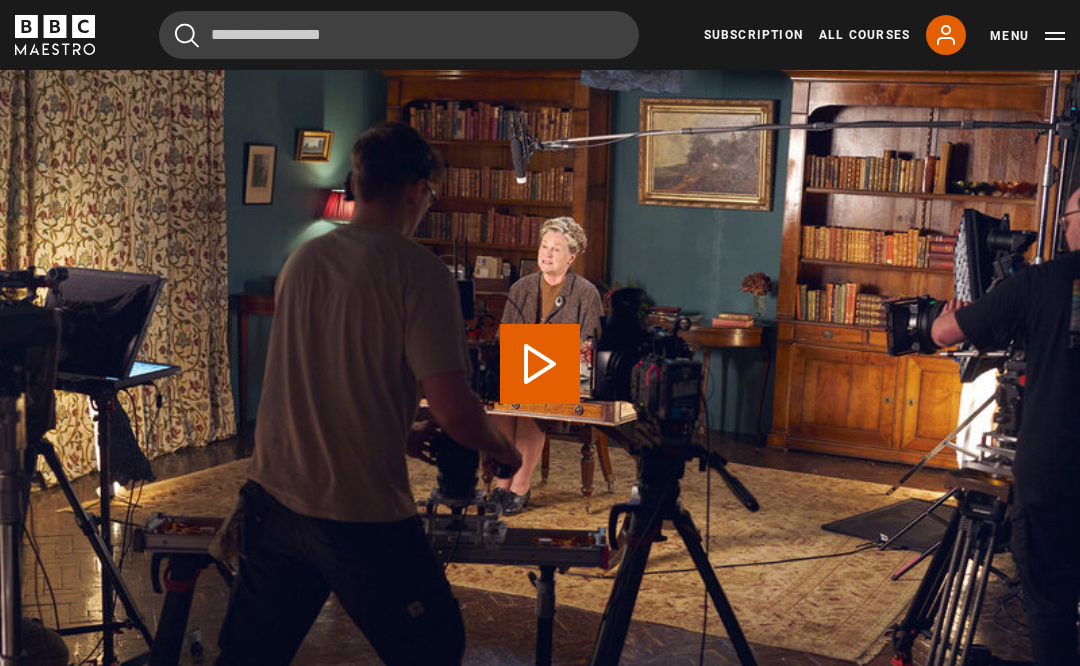 scroll, scrollTop: 818, scrollLeft: 0, axis: vertical 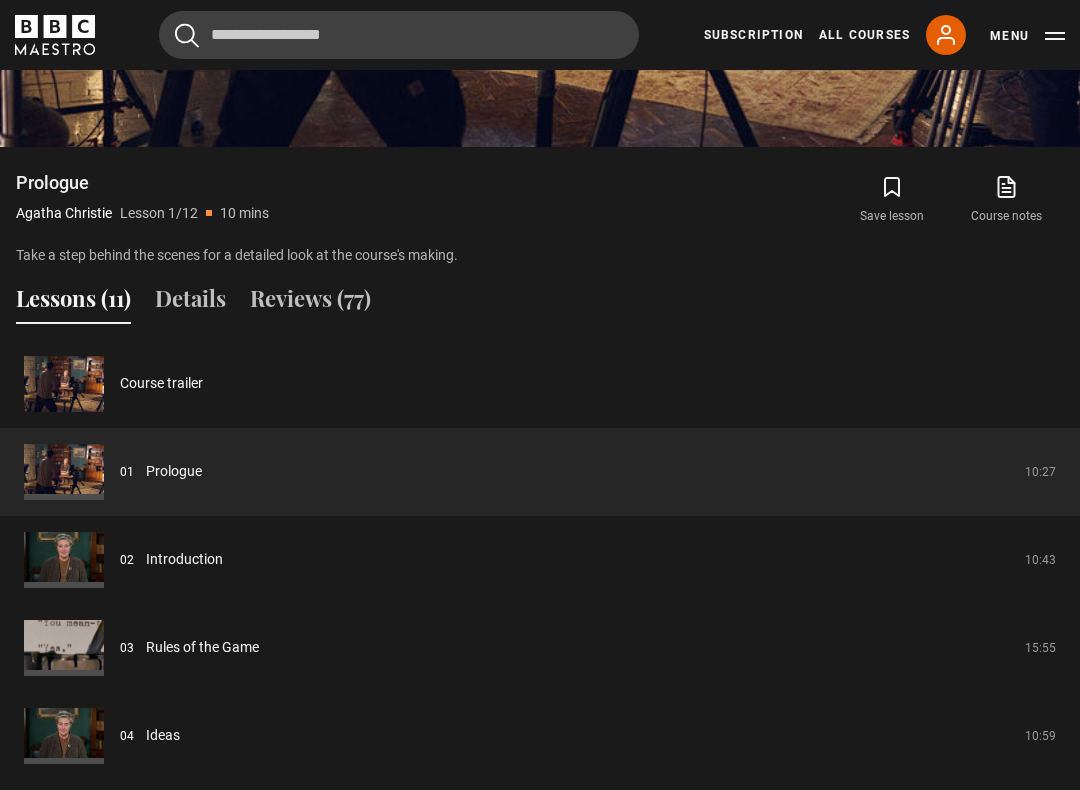 click on "Prologue" at bounding box center (174, 471) 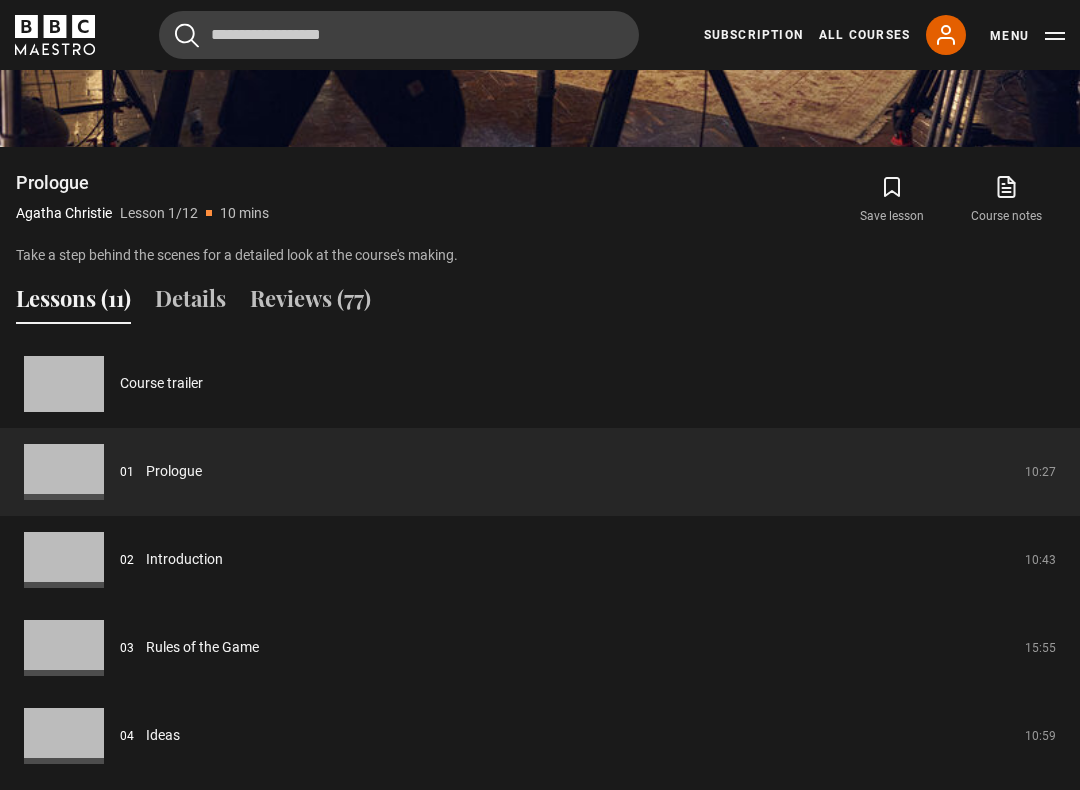 scroll, scrollTop: 818, scrollLeft: 0, axis: vertical 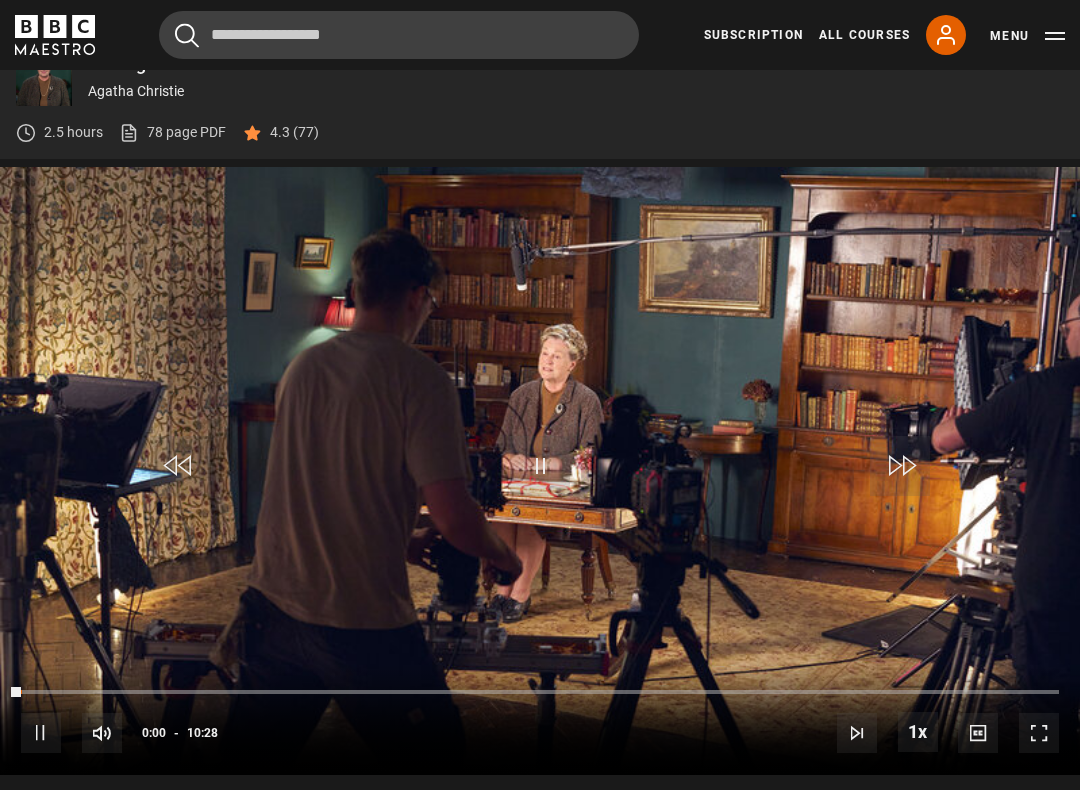 click on "Video Player is loading. Play Lesson Prologue 10s Skip Back 10 seconds Pause 10s Skip Forward 10 seconds Loaded :  0.00% Pause Mute Current Time  0:00 - Duration  10:28
Agatha Christie
Lesson 1
Prologue
1x Playback Rate 2x 1.5x 1x , selected 0.5x Captions captions off , selected English  Captions This is a modal window.
Lesson Completed
Up next
Introduction
Cancel
Do you want to save this lesson?
Save lesson" at bounding box center [540, 471] 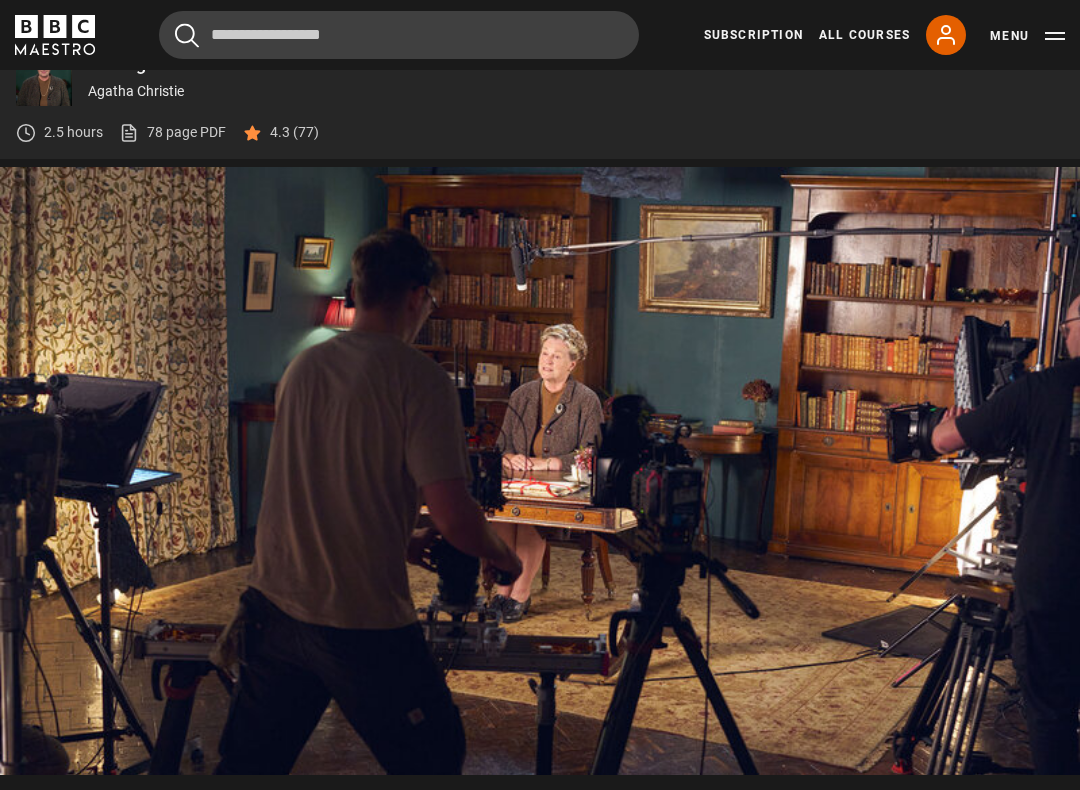 click on "Video Player is loading. Play Lesson Prologue 10s Skip Back 10 seconds Pause 10s Skip Forward 10 seconds Loaded :  13.49% Pause Mute Current Time  1:12 - Duration  10:28
Agatha Christie
Lesson 1
Prologue
1x Playback Rate 2x 1.5x 1x , selected 0.5x Captions captions off , selected English  Captions This is a modal window.
Lesson Completed
Up next
Introduction
Cancel
Do you want to save this lesson?
Save lesson" at bounding box center [540, 471] 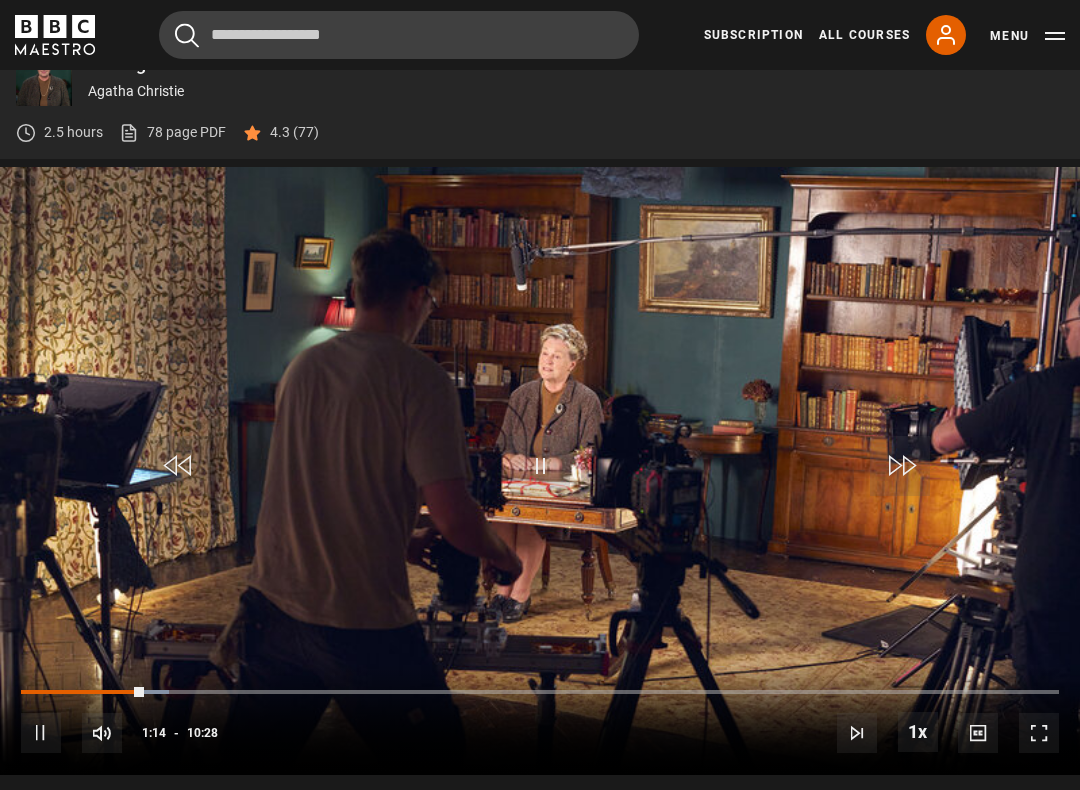 click at bounding box center (41, 733) 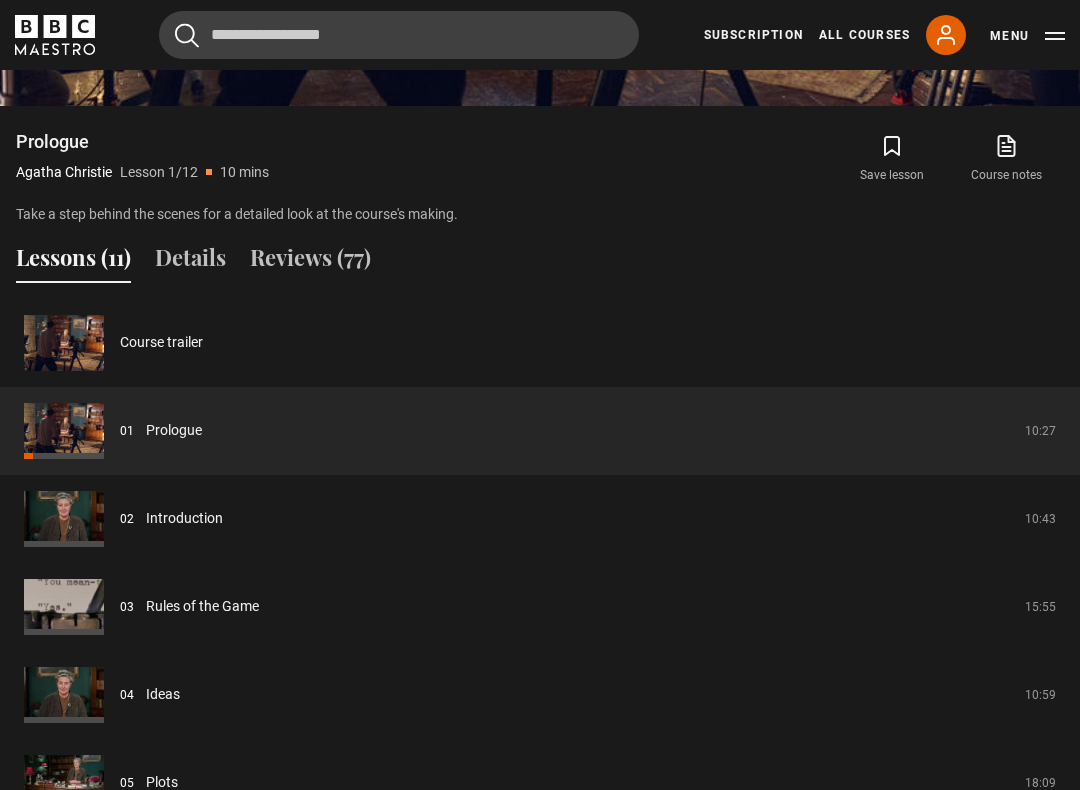 scroll, scrollTop: 1493, scrollLeft: 0, axis: vertical 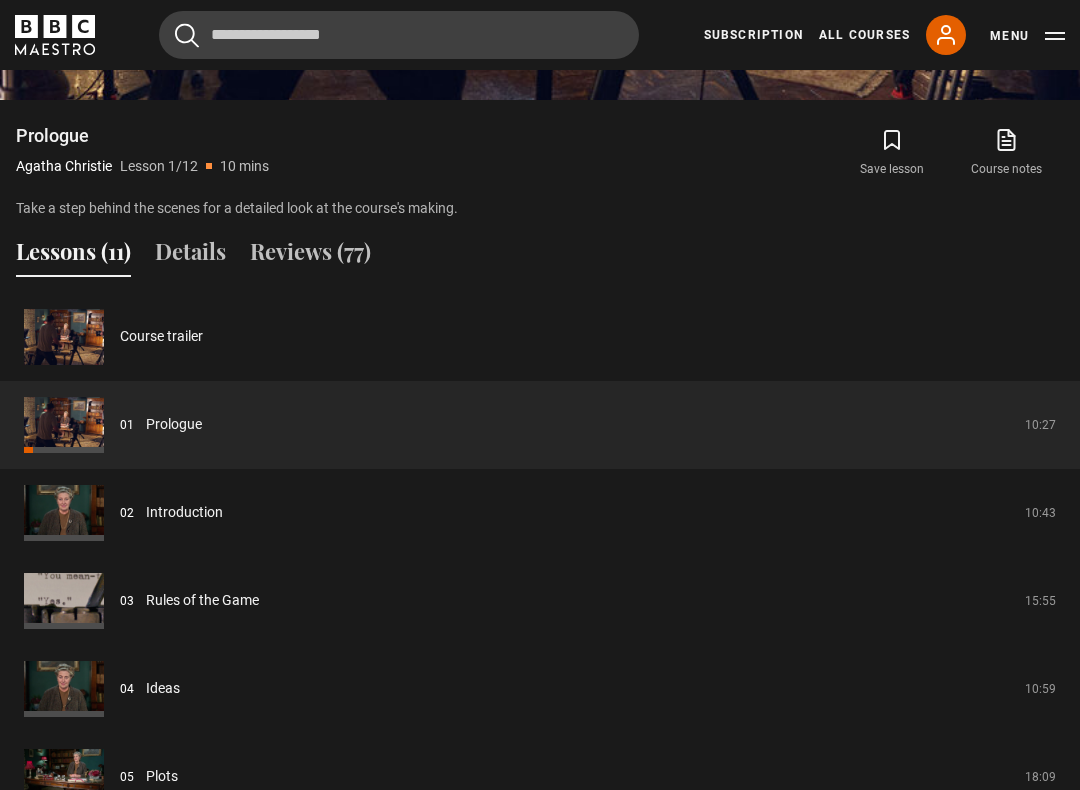click on "Introduction" at bounding box center (184, 512) 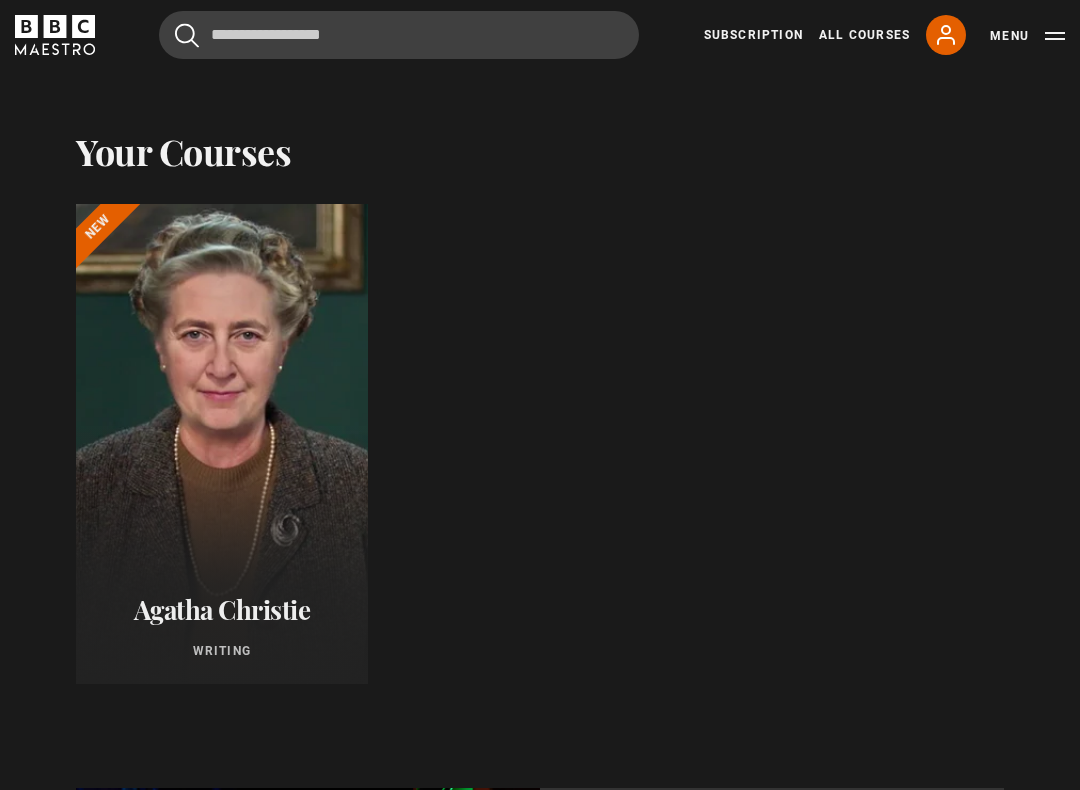 scroll, scrollTop: 857, scrollLeft: 0, axis: vertical 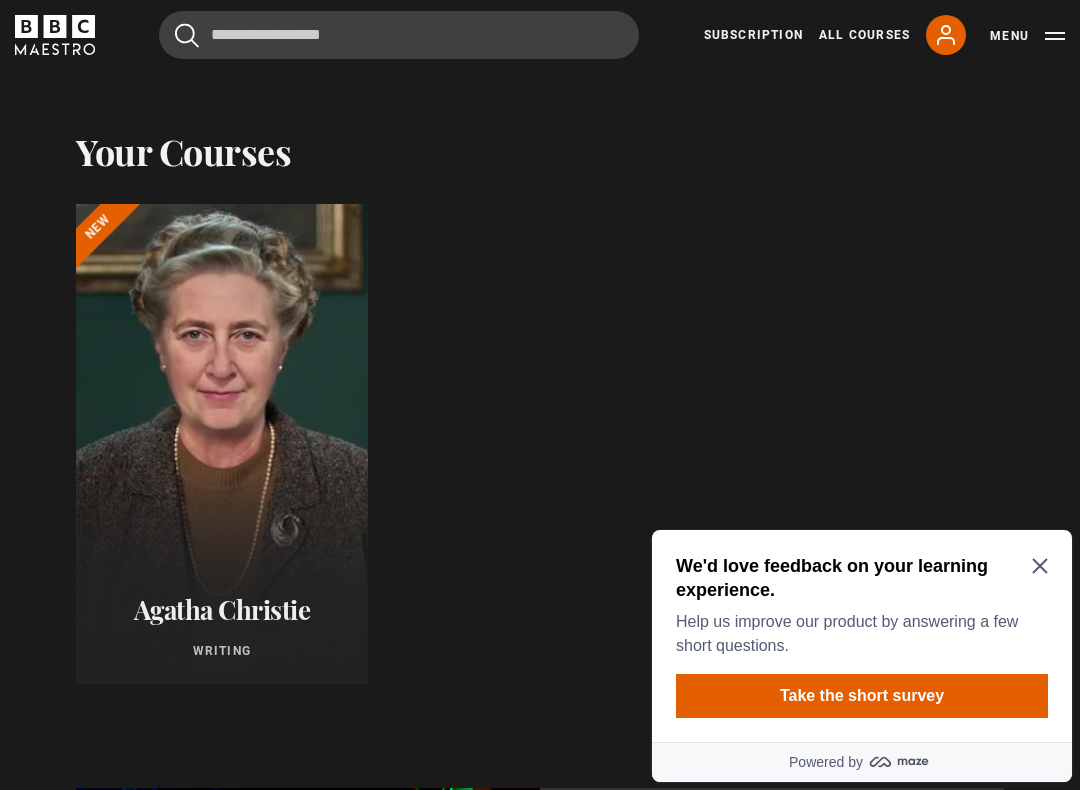 click on "Your Courses" at bounding box center (183, 151) 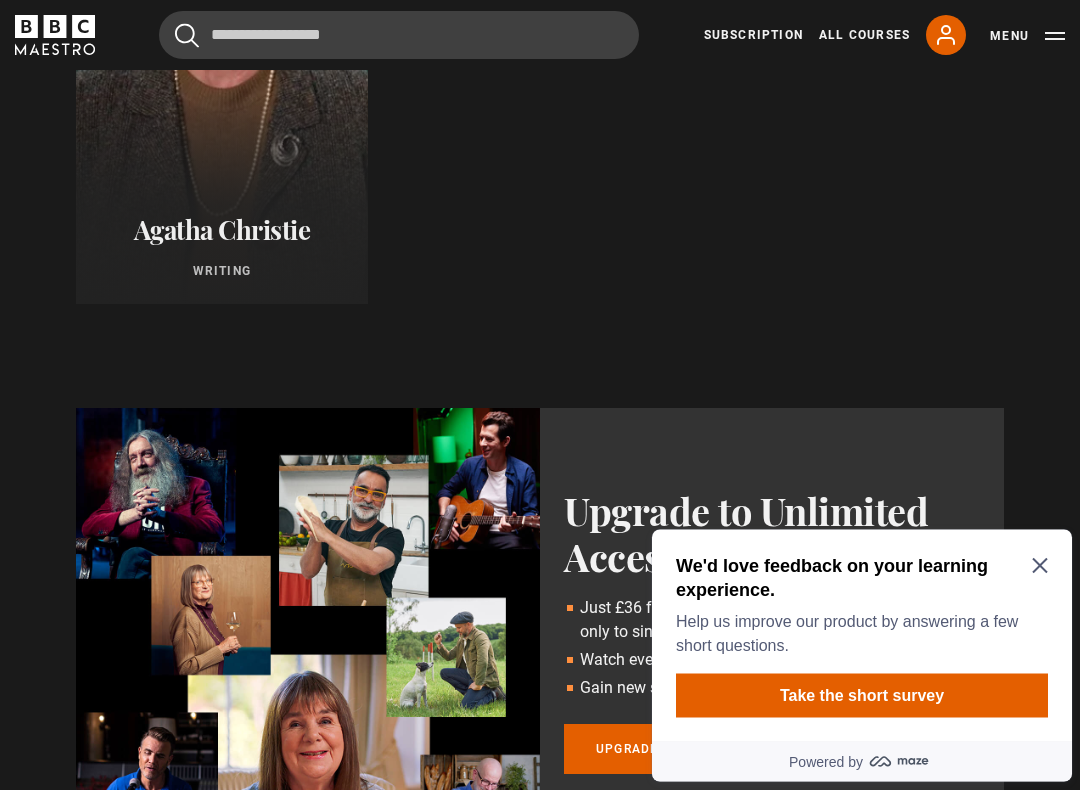 scroll, scrollTop: 1240, scrollLeft: 0, axis: vertical 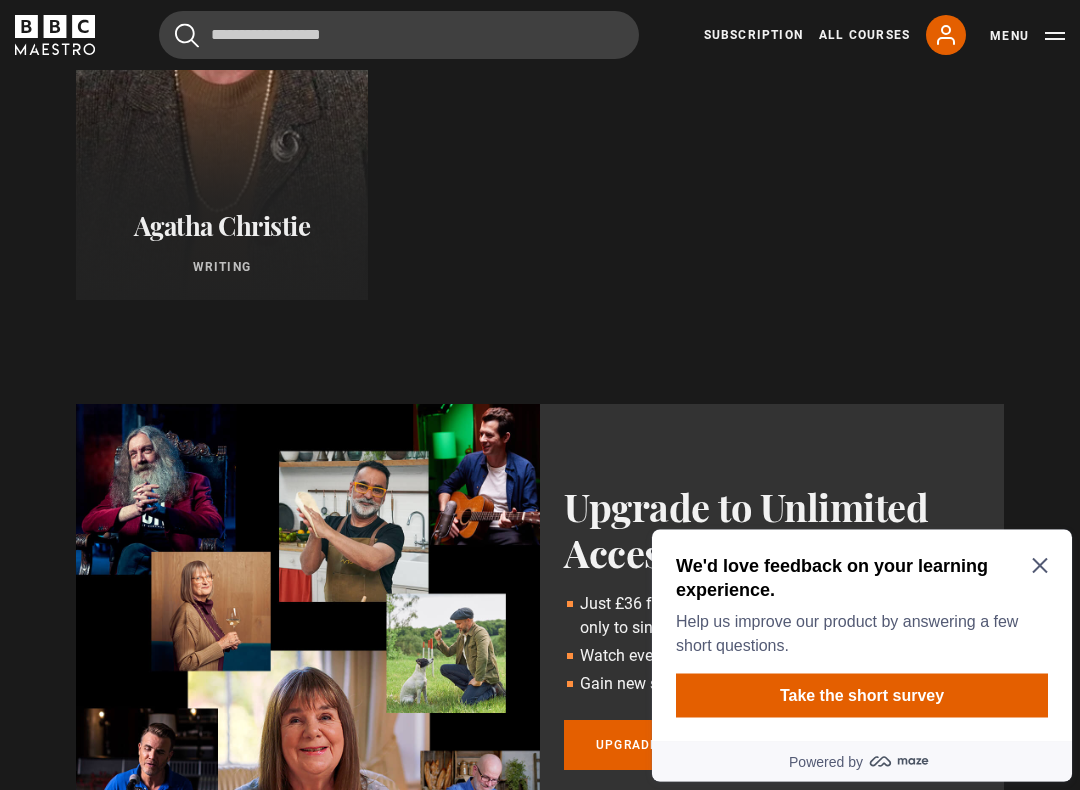 click 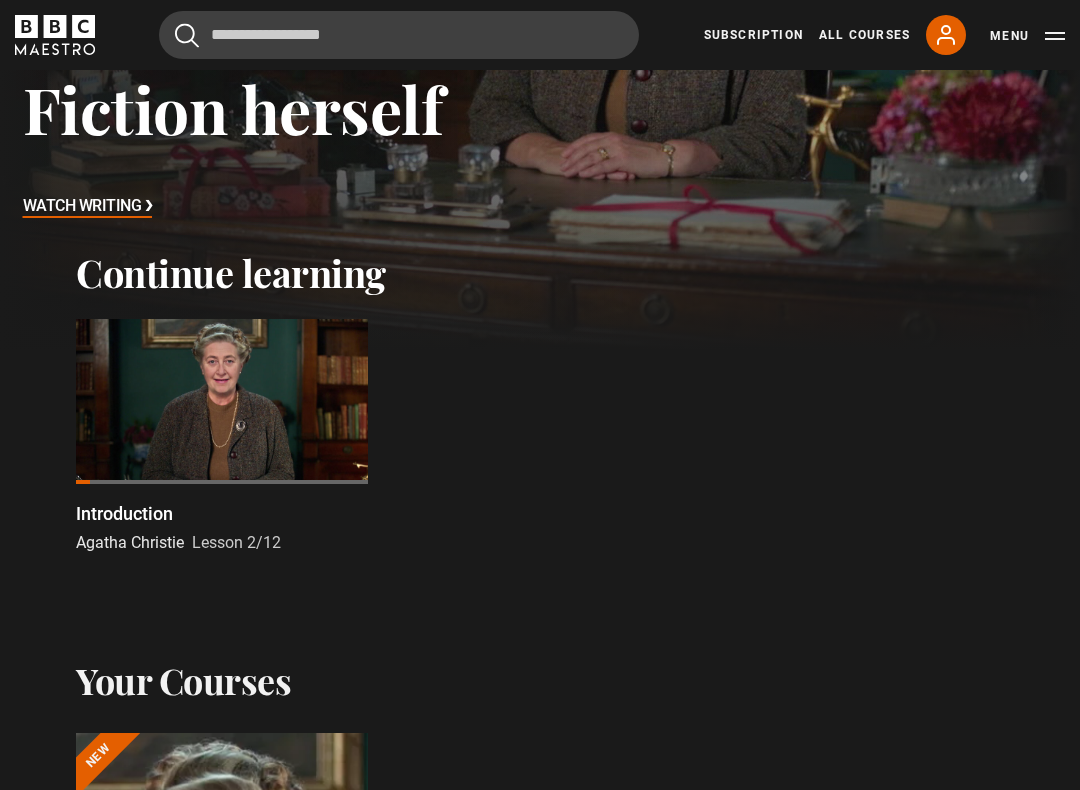 scroll, scrollTop: 328, scrollLeft: 0, axis: vertical 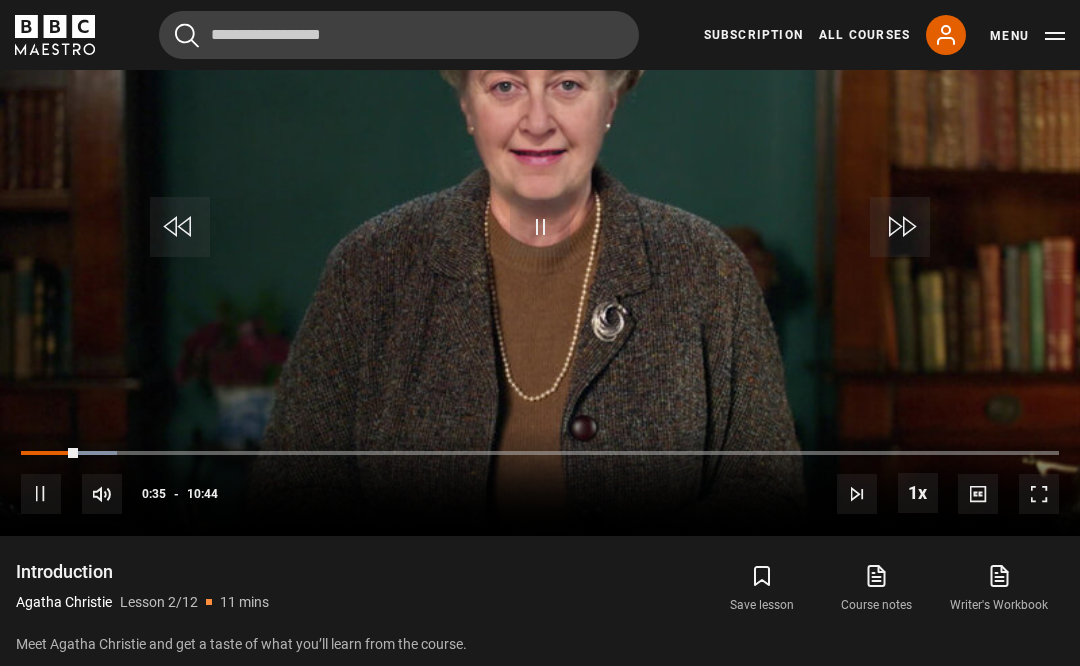click on "10s Skip Back 10 seconds Pause 10s Skip Forward 10 seconds Loaded :  9.30% Pause Mute Current Time  0:35 - Duration  10:44
Agatha Christie
Lesson 2
Introduction
1x Playback Rate 2x 1.5x 1x , selected 0.5x Captions captions off , selected English  Captions" at bounding box center (540, 480) 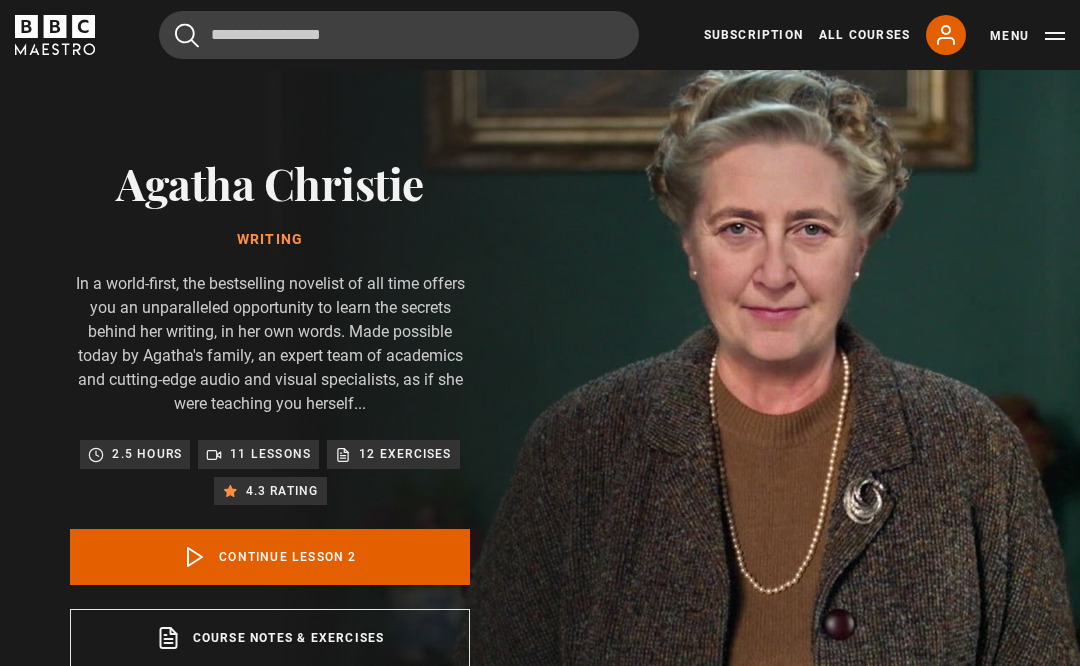scroll, scrollTop: 0, scrollLeft: 0, axis: both 